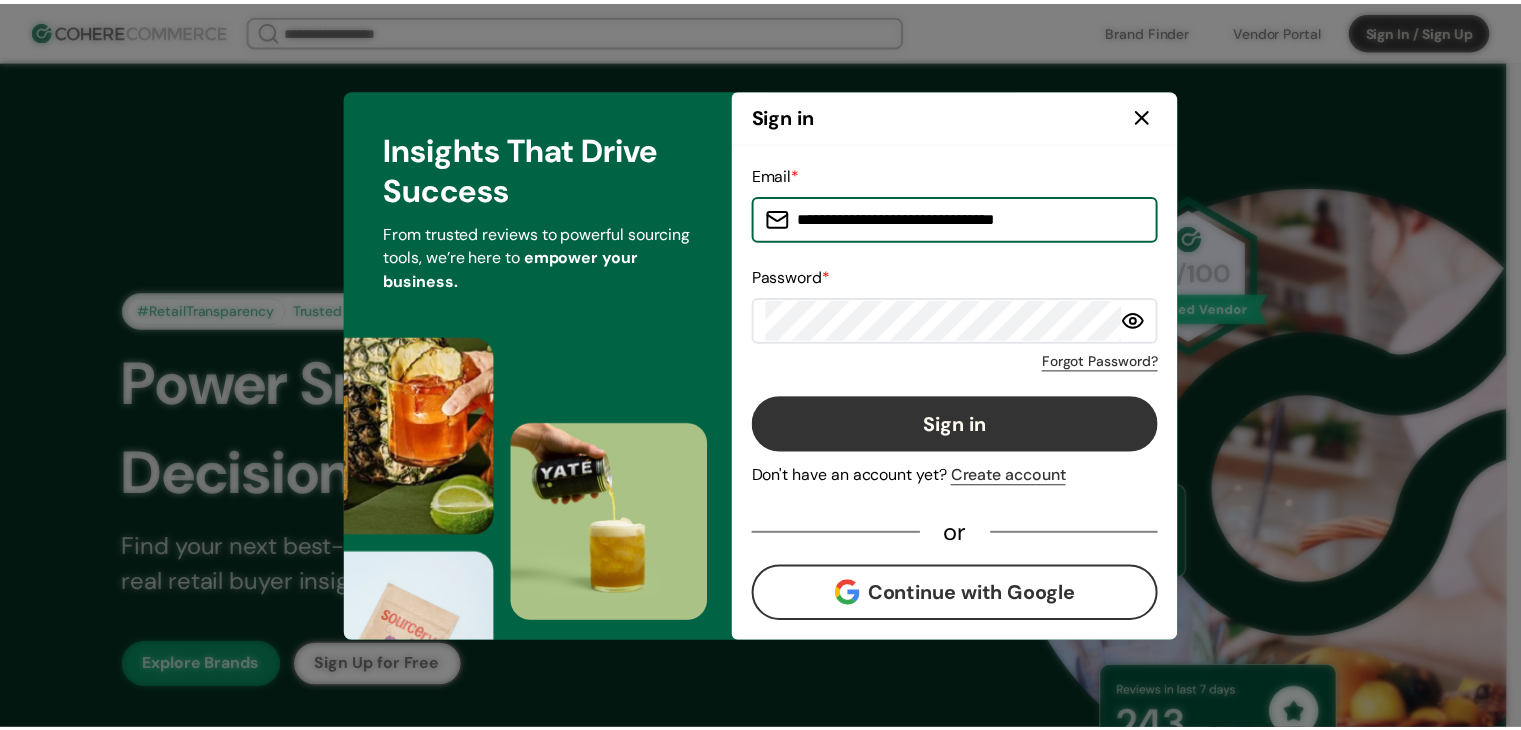 scroll, scrollTop: 0, scrollLeft: 0, axis: both 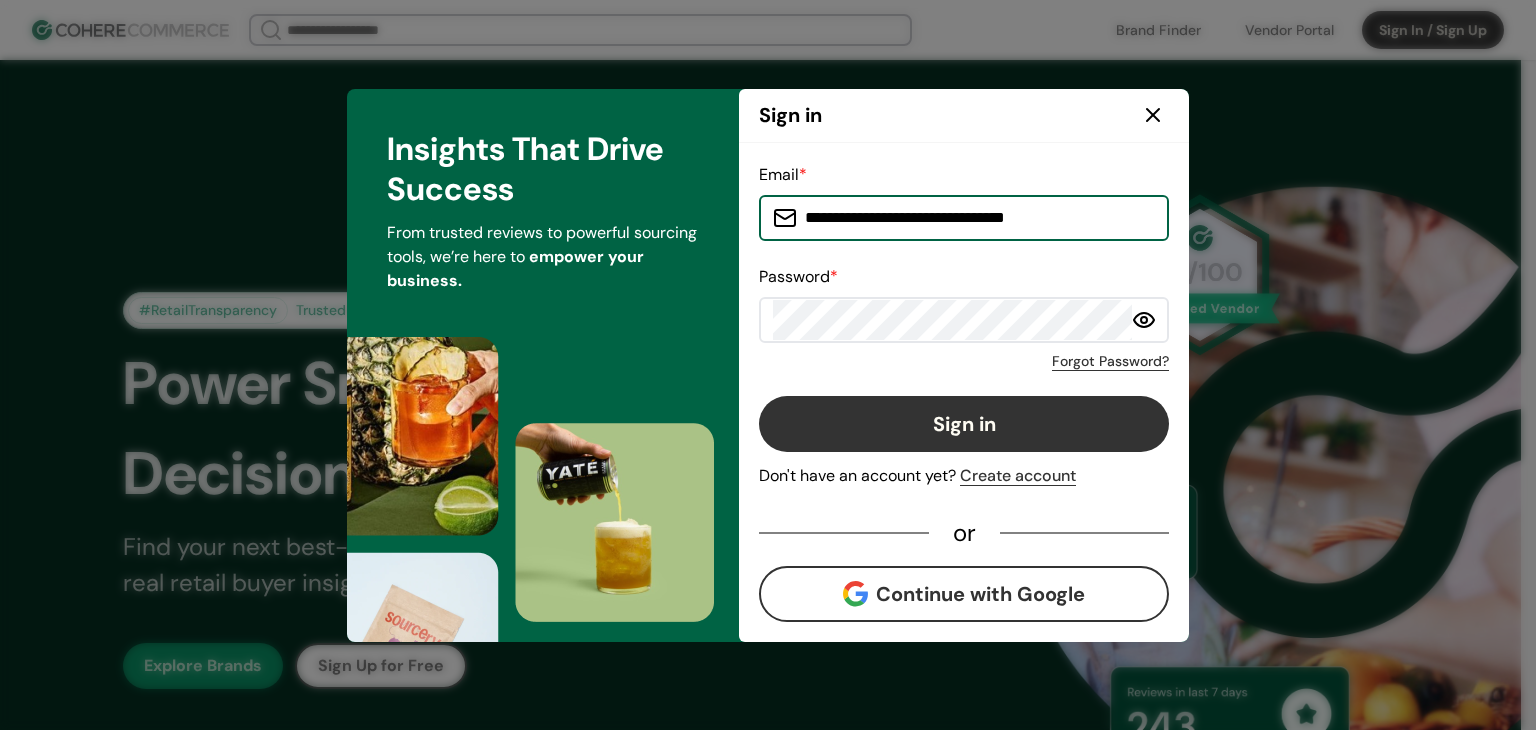 click on "Sign in" at bounding box center [964, 424] 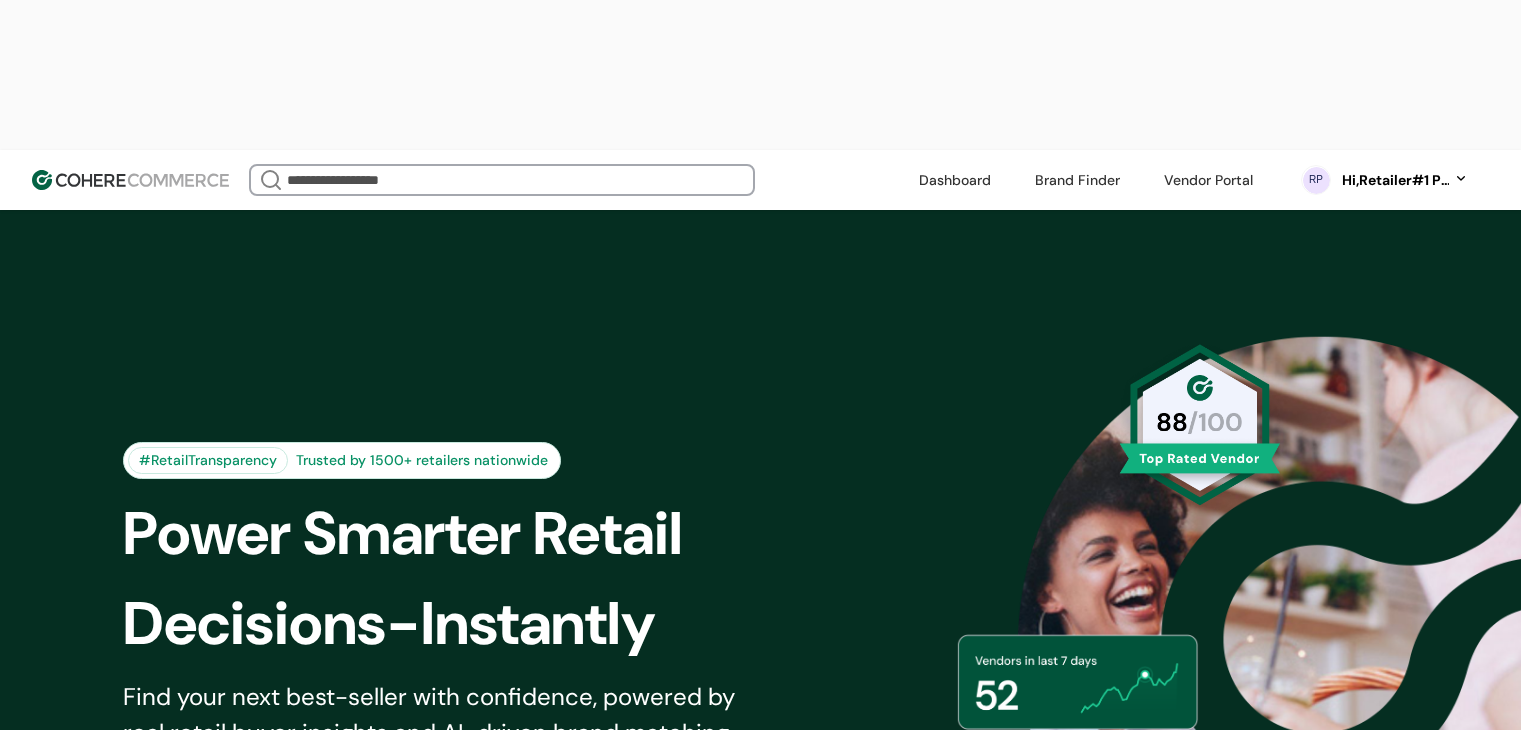 scroll, scrollTop: 0, scrollLeft: 0, axis: both 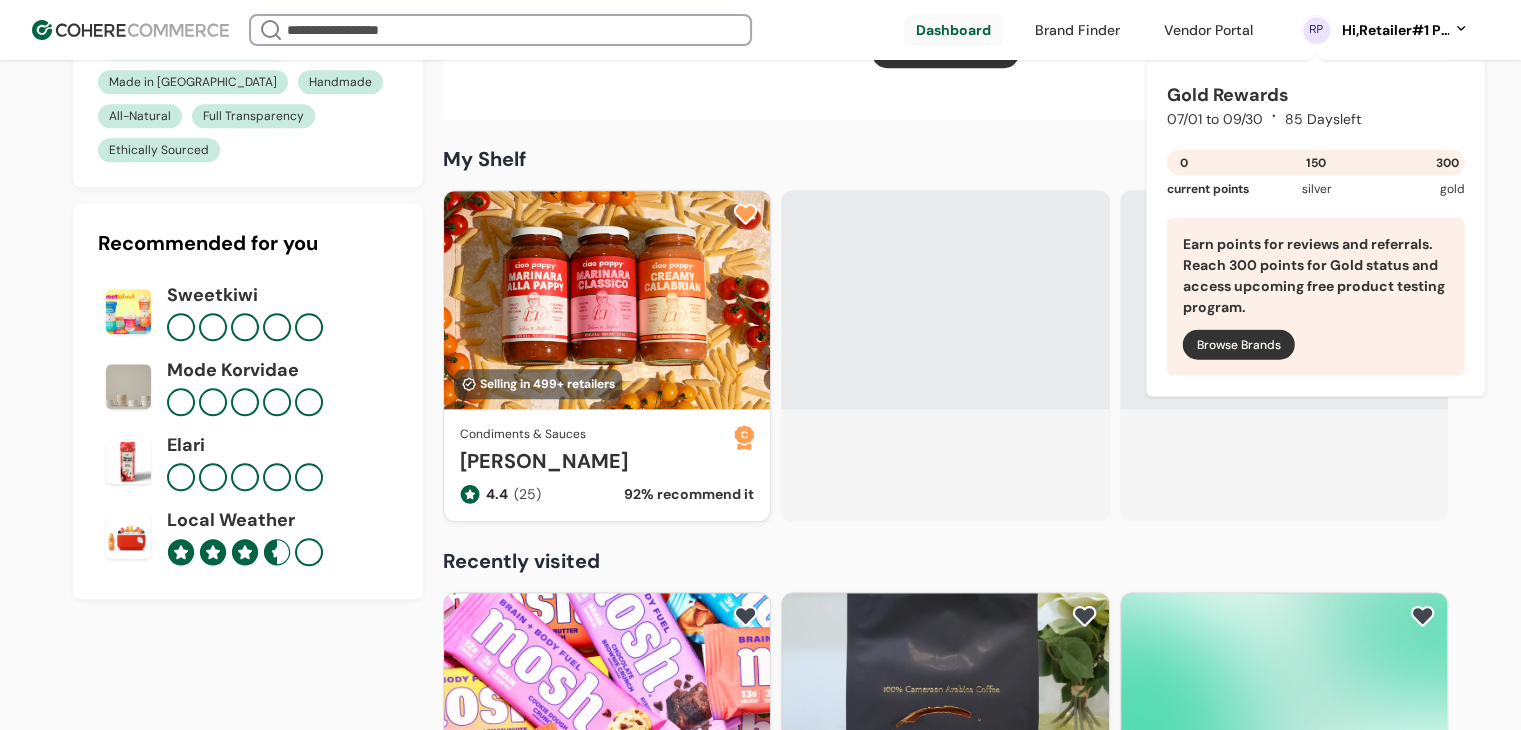 click on "RP Hi,  Retailer#1 Prod#1" at bounding box center (1385, 30) 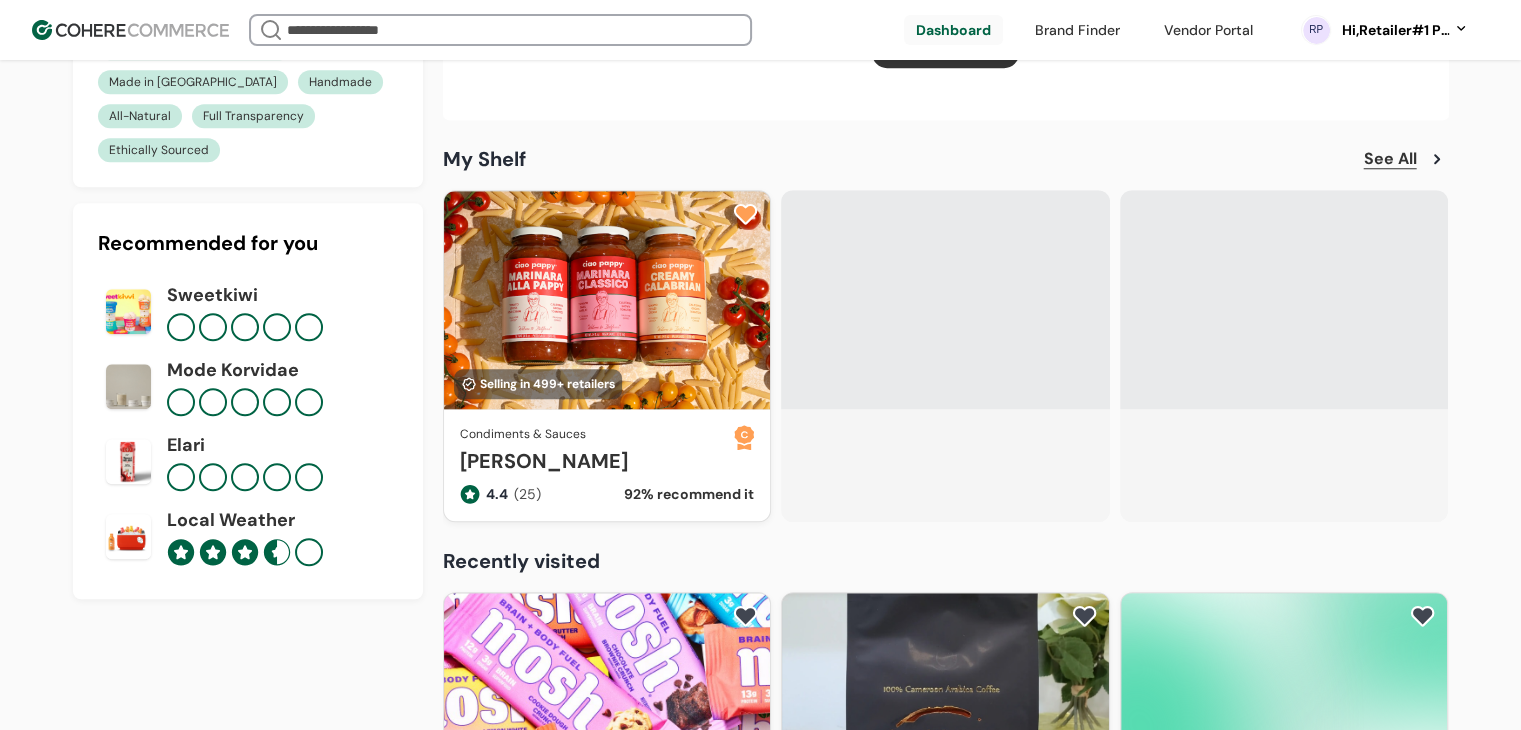 click on "Hi,  Retailer#1 Prod#1" at bounding box center (1394, 30) 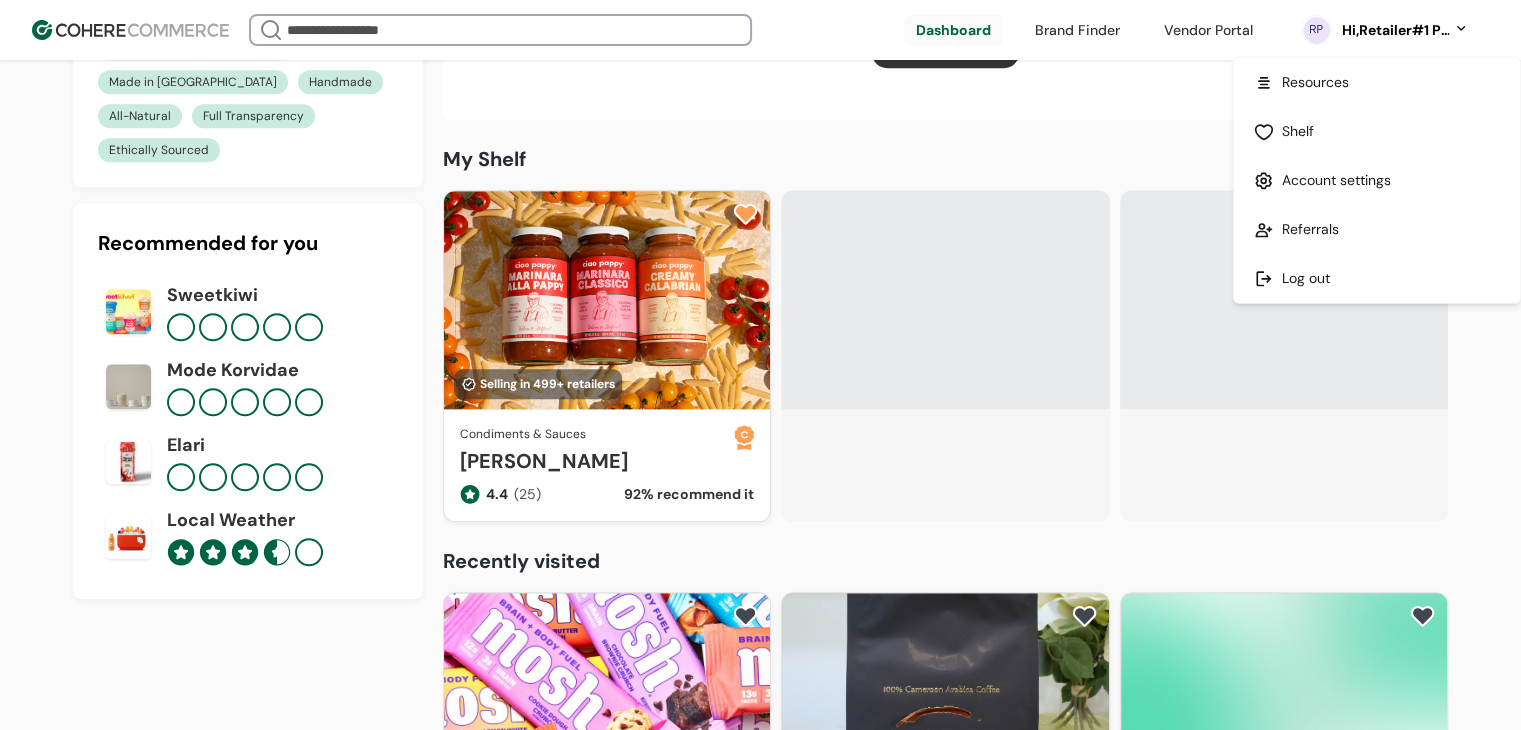 click at bounding box center (1377, 180) 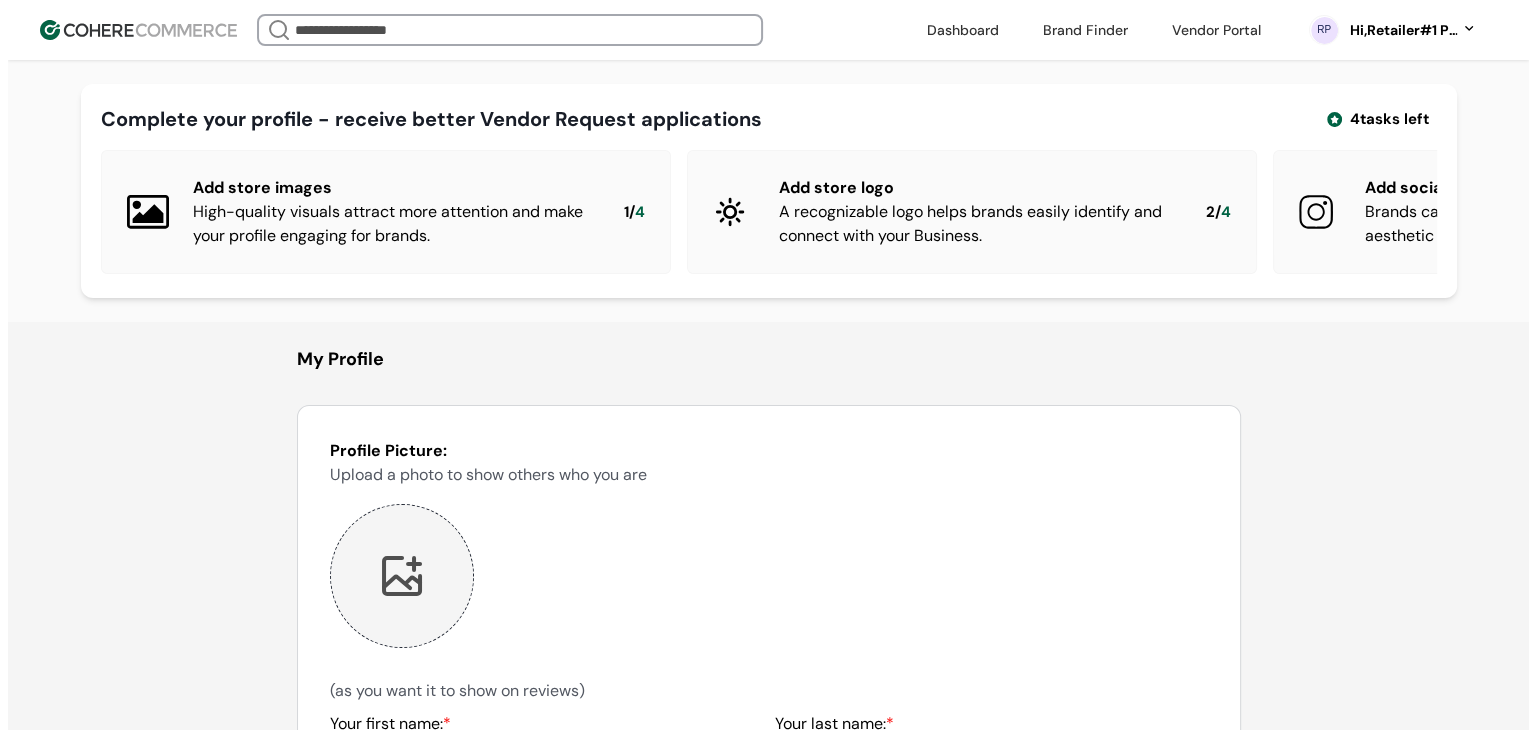 scroll, scrollTop: 0, scrollLeft: 0, axis: both 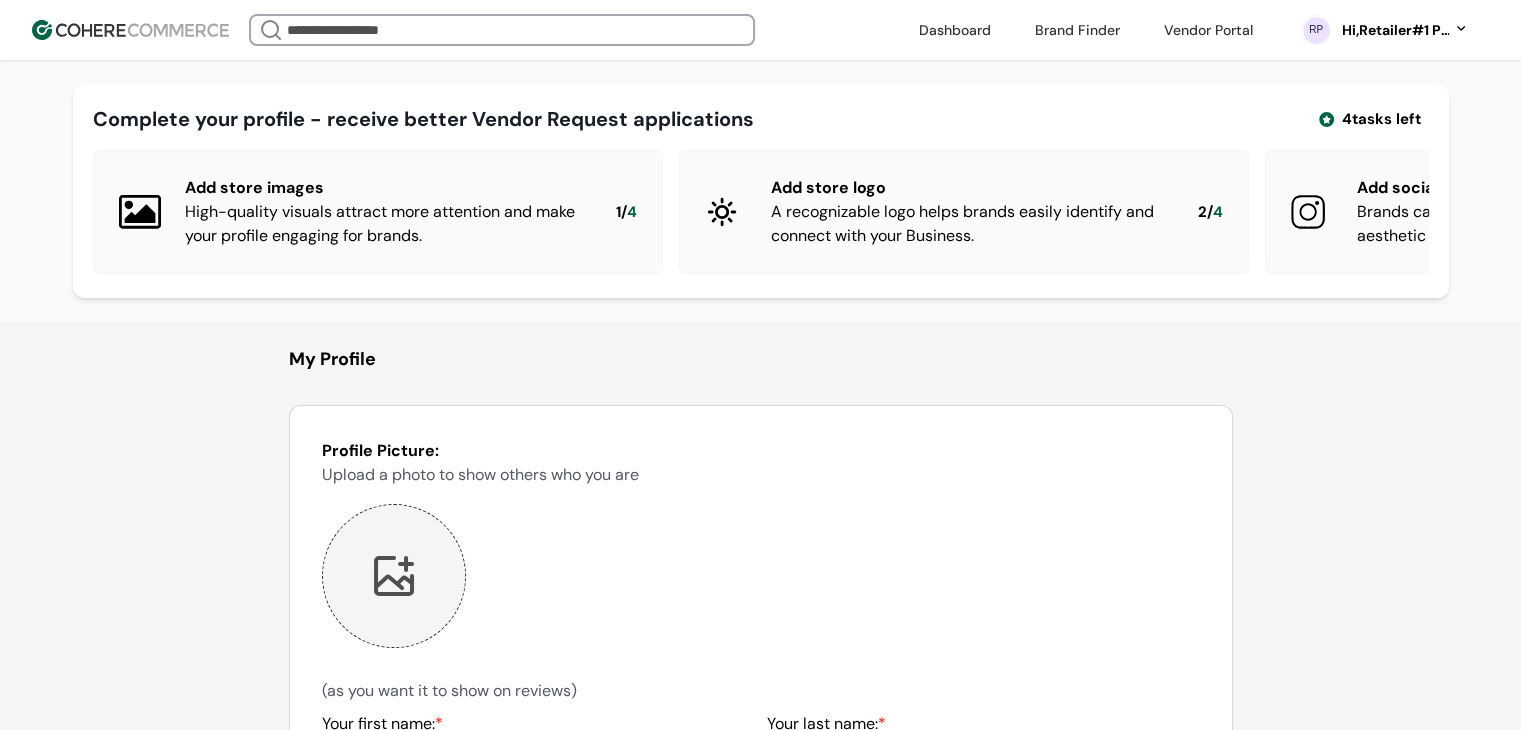 click on "Hi,  Retailer#1 Prod#1" at bounding box center (1394, 30) 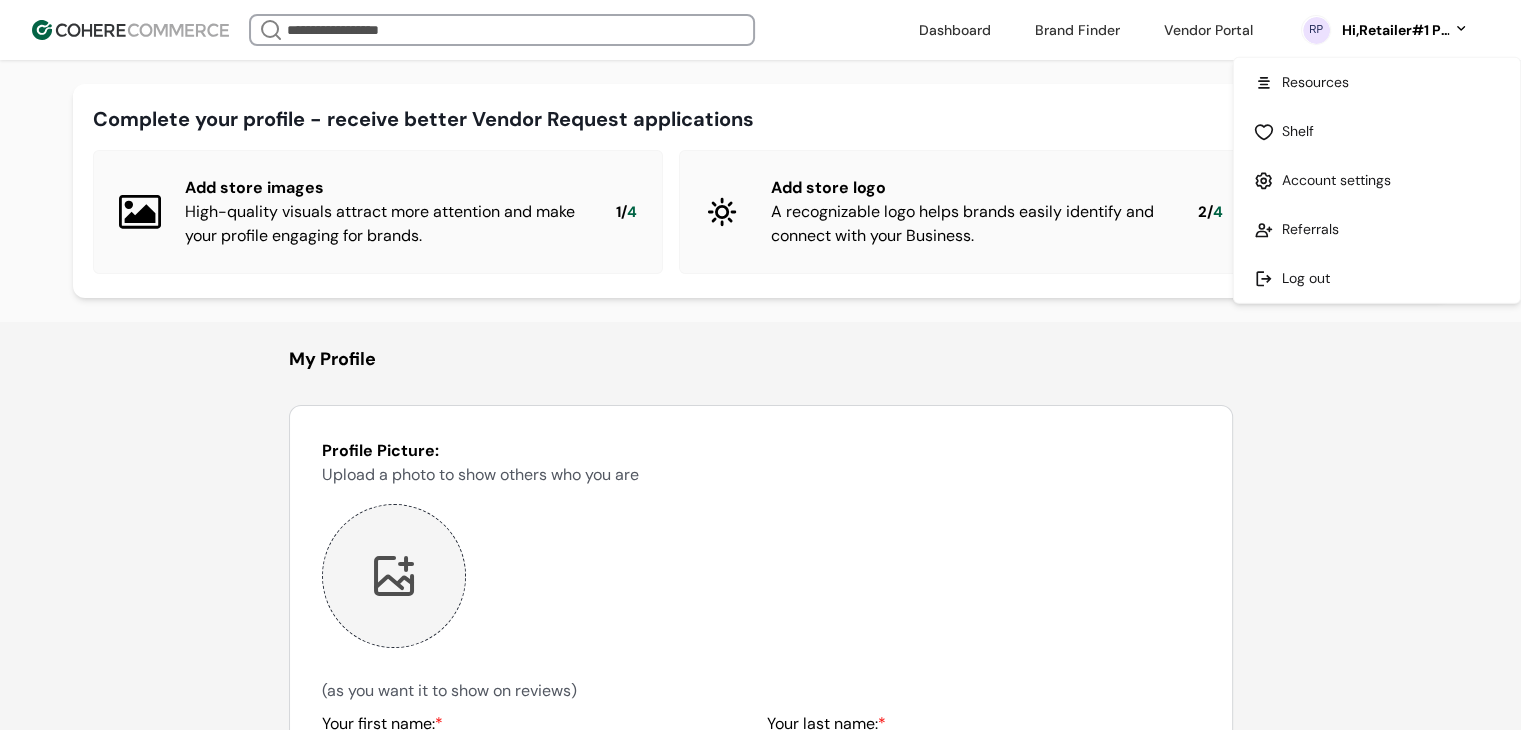 click at bounding box center (1377, 278) 